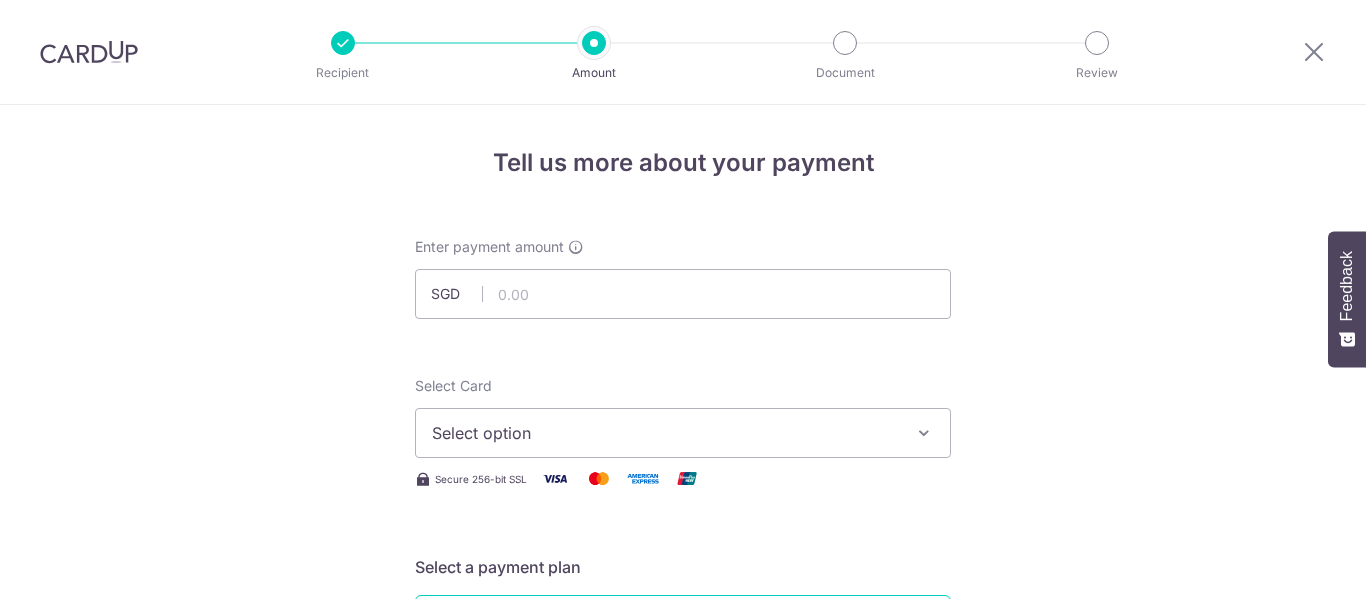 scroll, scrollTop: 0, scrollLeft: 0, axis: both 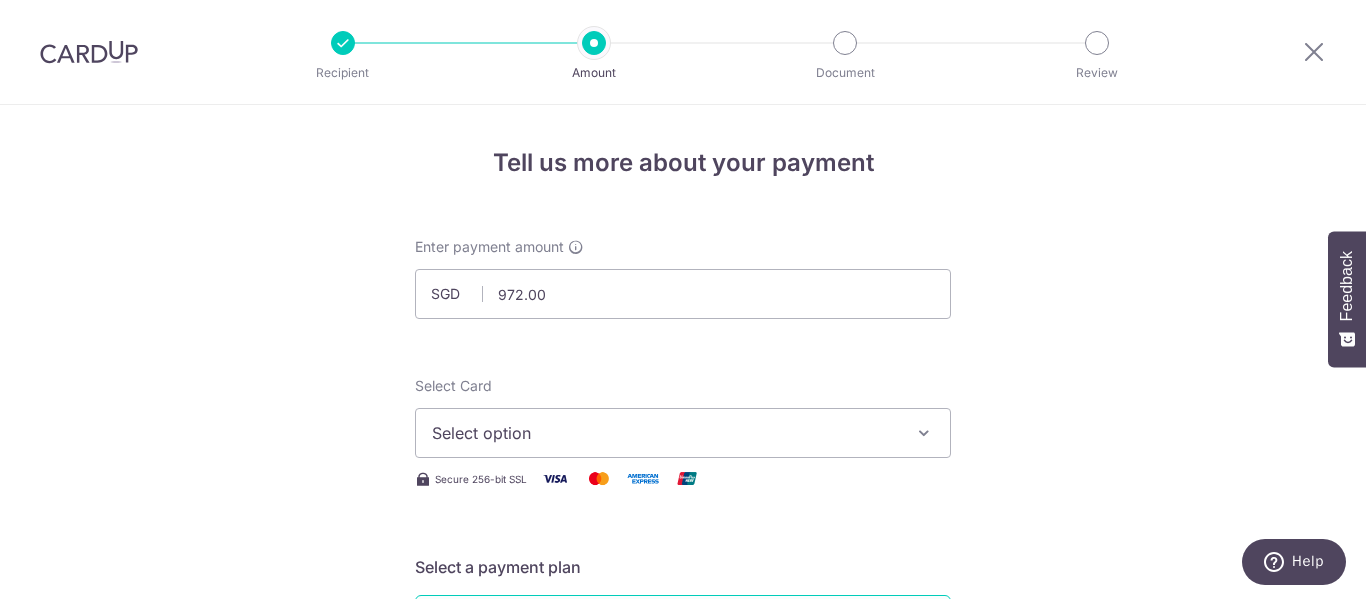 type 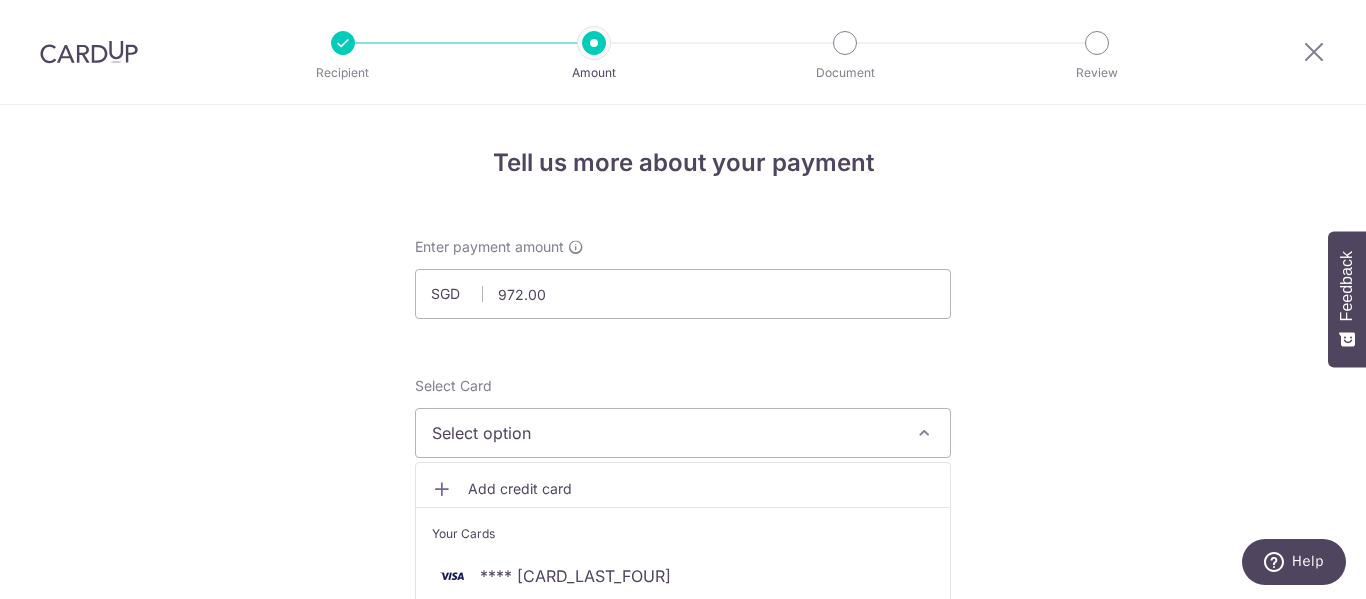 scroll, scrollTop: 200, scrollLeft: 0, axis: vertical 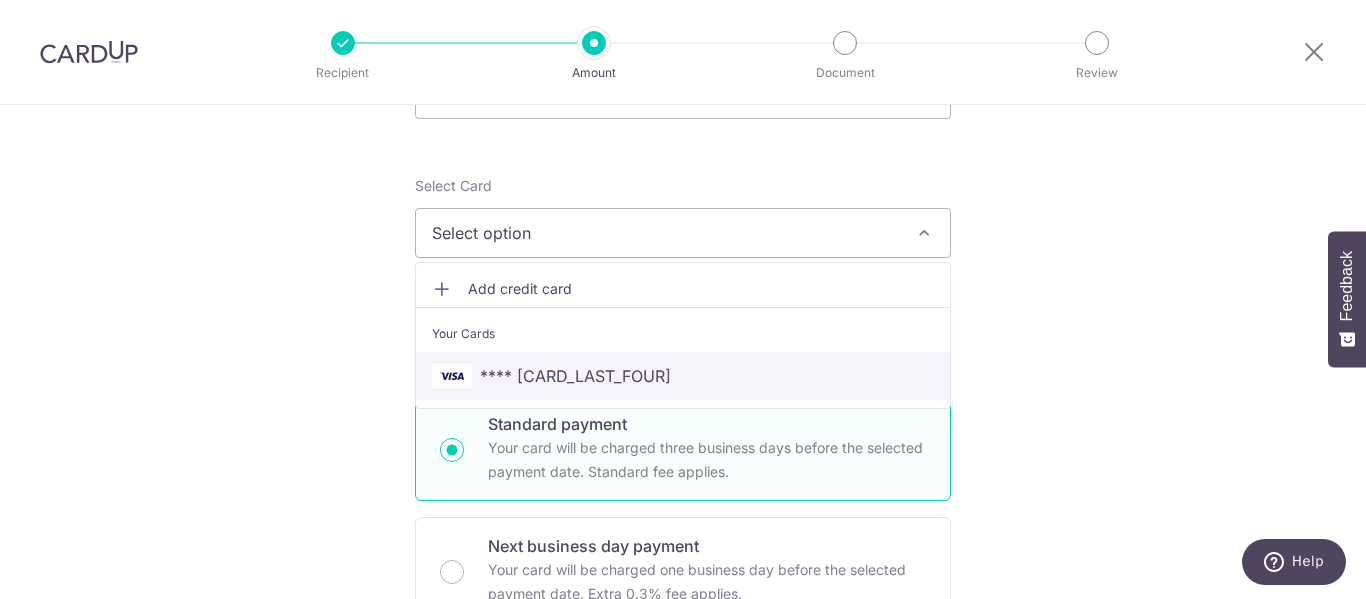 click on "**** [CARD_LAST_FOUR]" at bounding box center [575, 376] 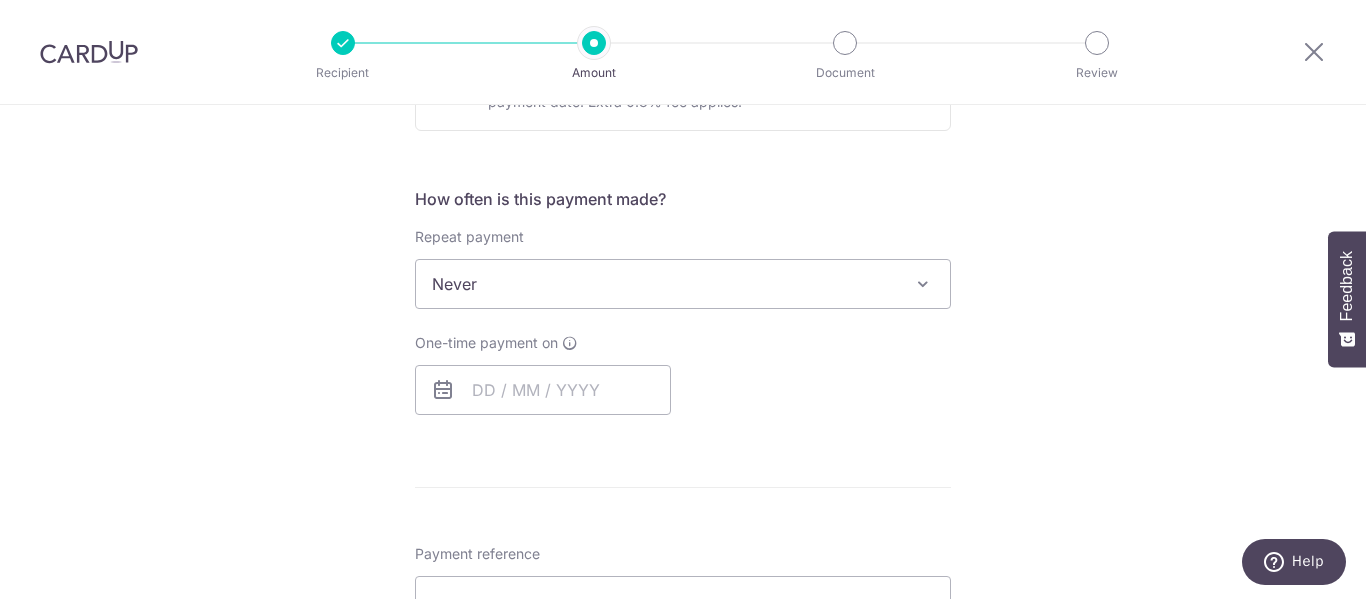 scroll, scrollTop: 700, scrollLeft: 0, axis: vertical 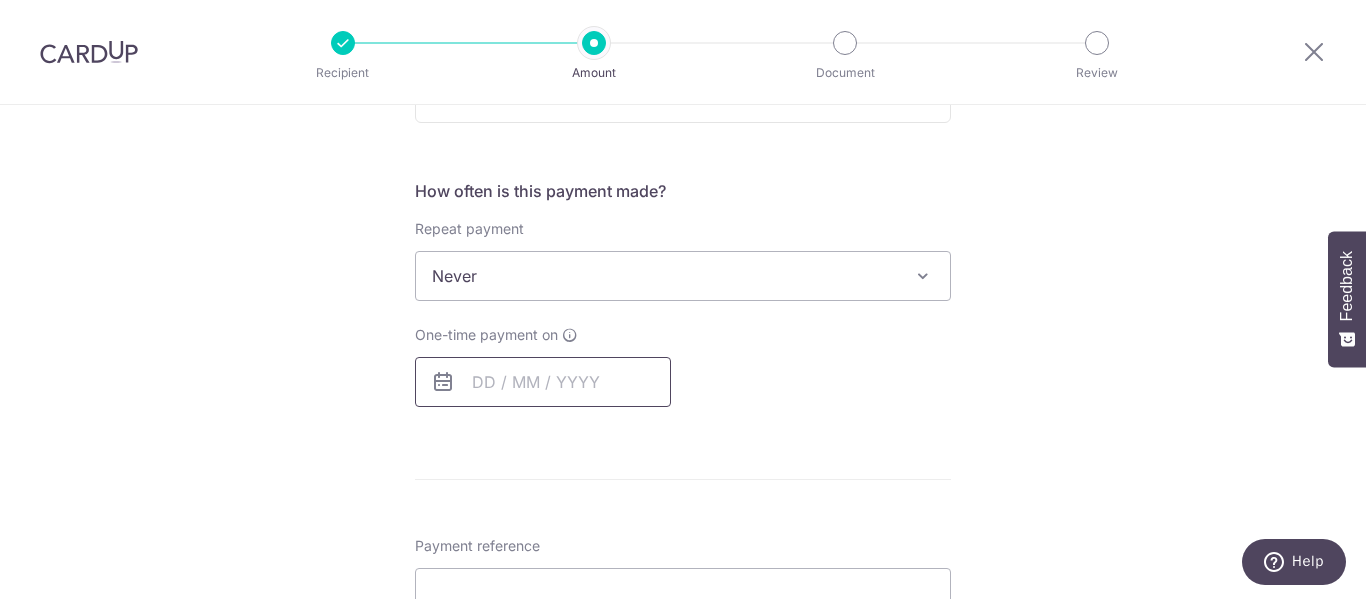 click at bounding box center [543, 382] 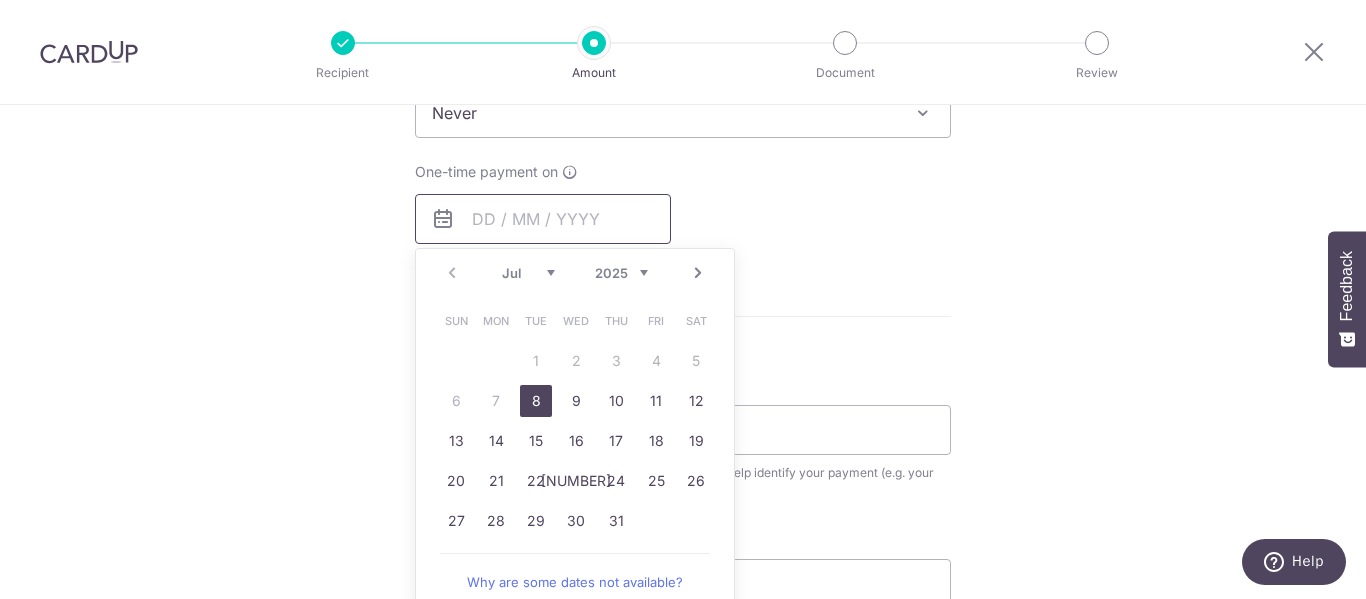 scroll, scrollTop: 900, scrollLeft: 0, axis: vertical 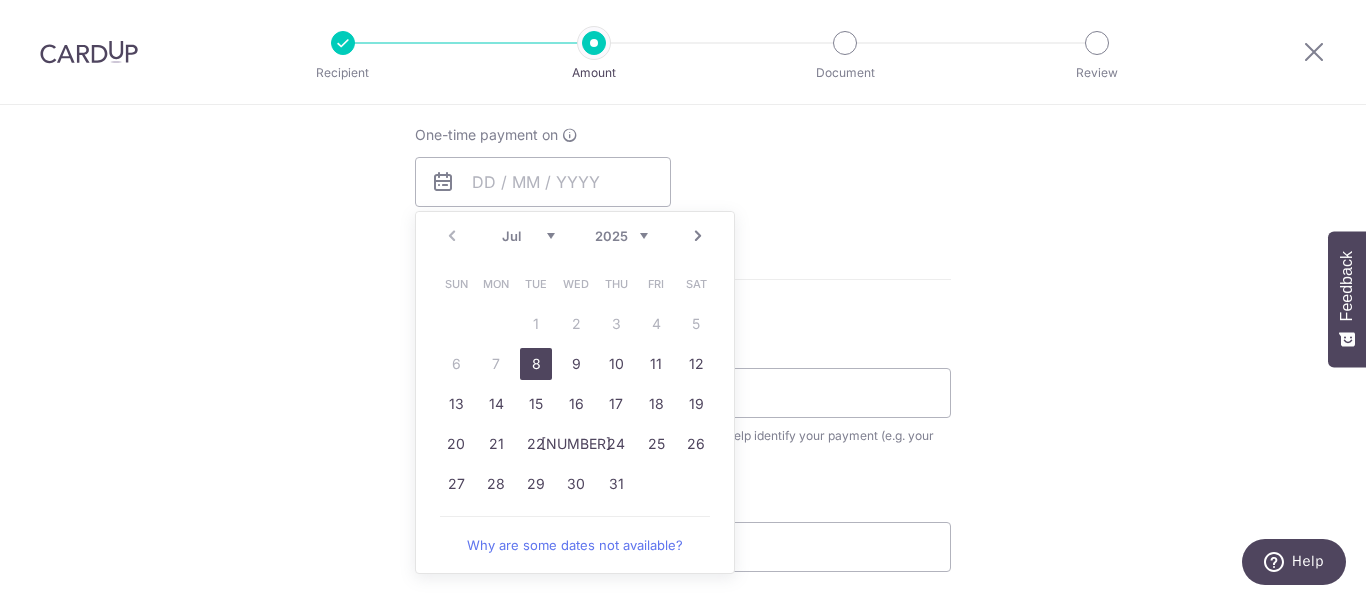 click on "8" at bounding box center (536, 364) 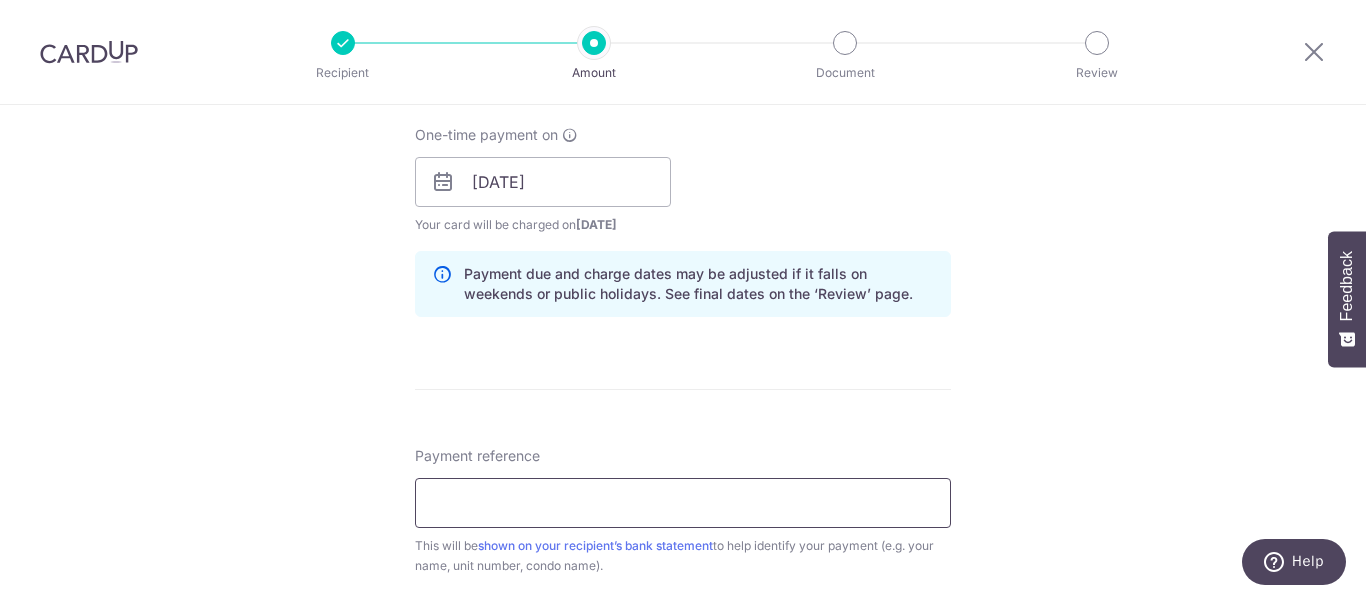 click on "Payment reference" at bounding box center (683, 503) 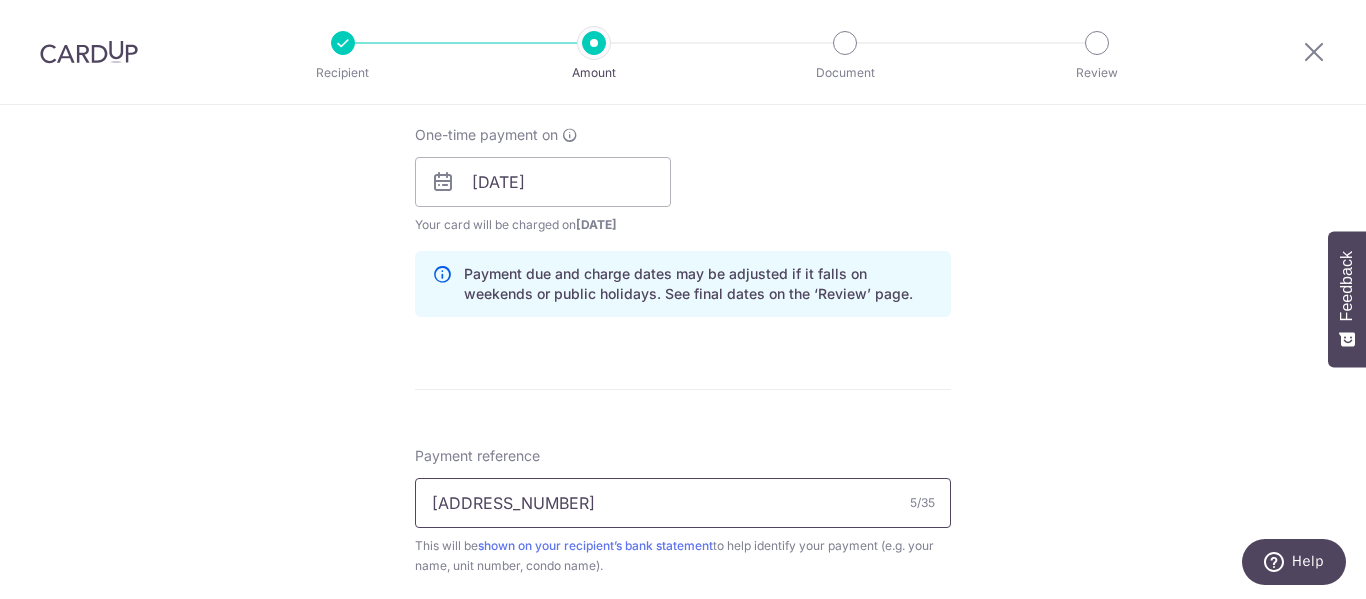 type on "[DATE_PART]" 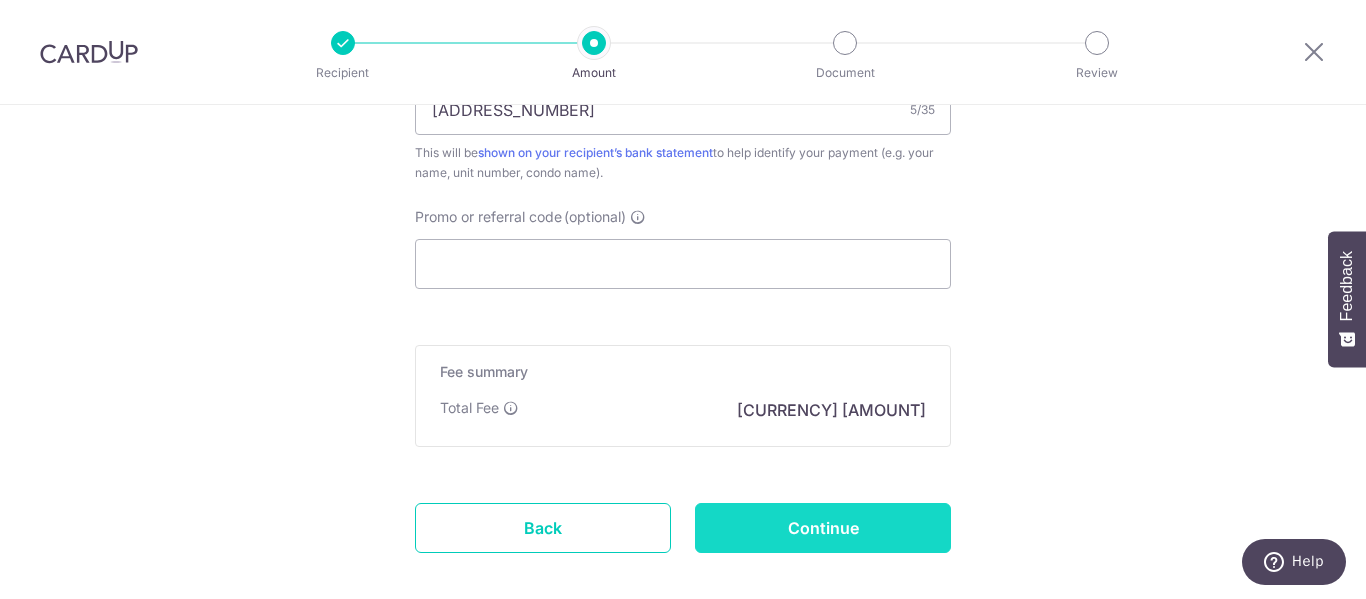 scroll, scrollTop: 1300, scrollLeft: 0, axis: vertical 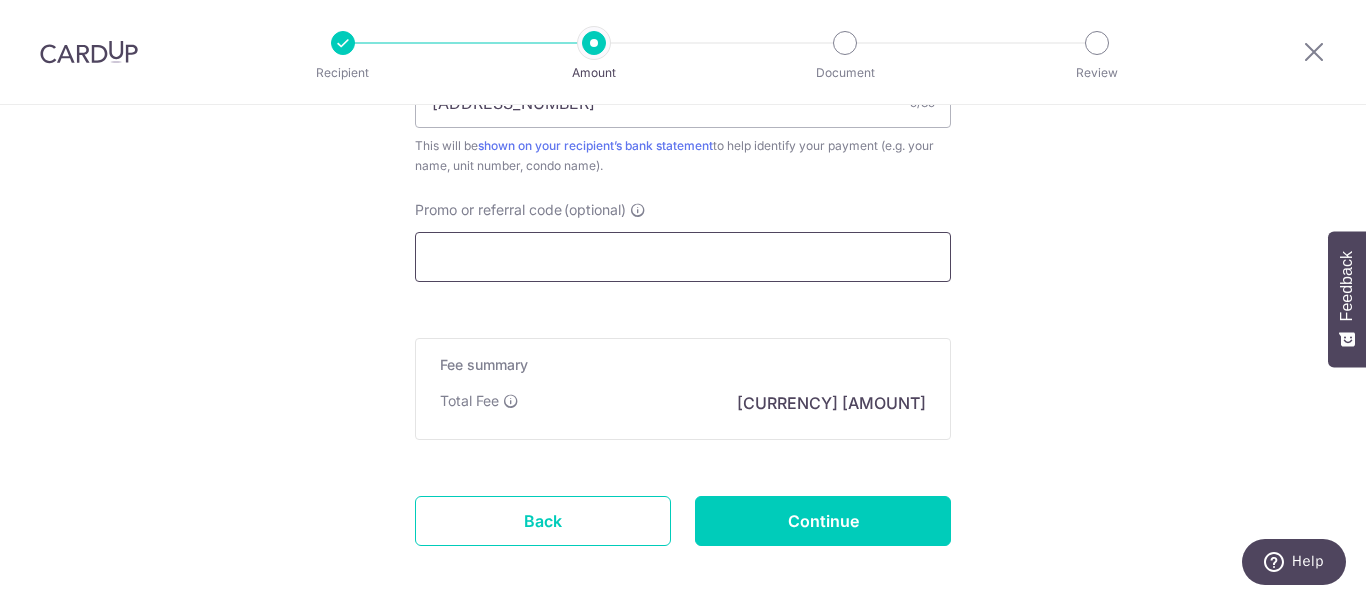click on "Promo or referral code
(optional)" at bounding box center [683, 257] 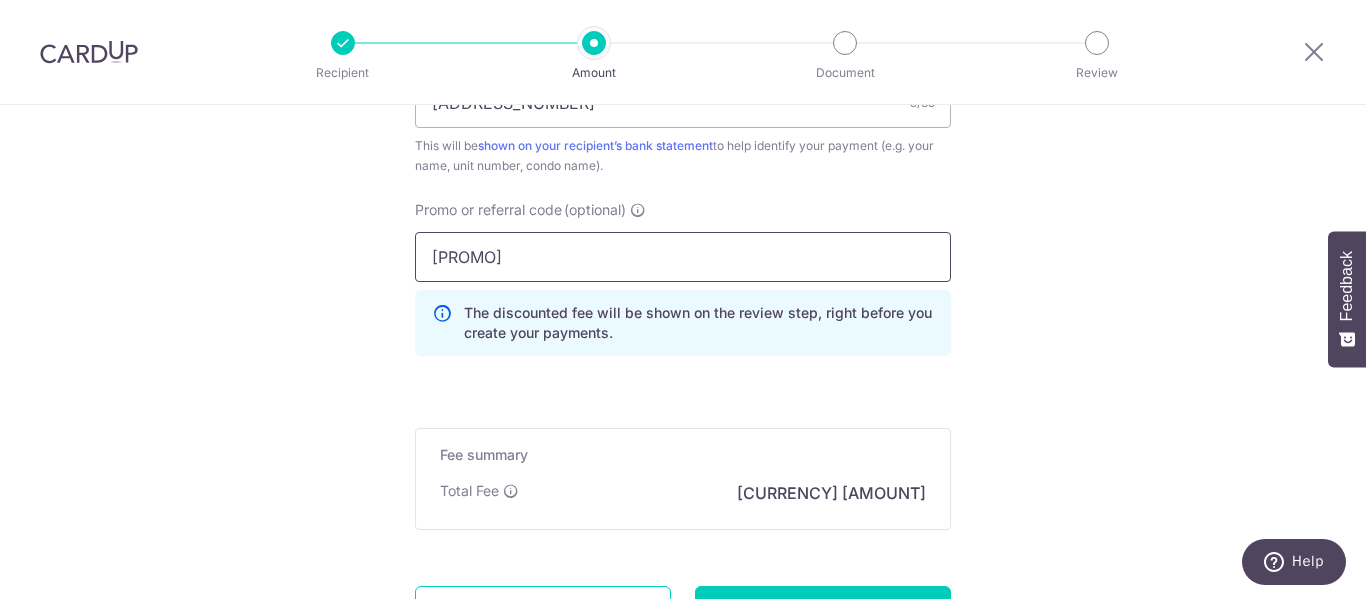 type on "[PROMO_CODE]" 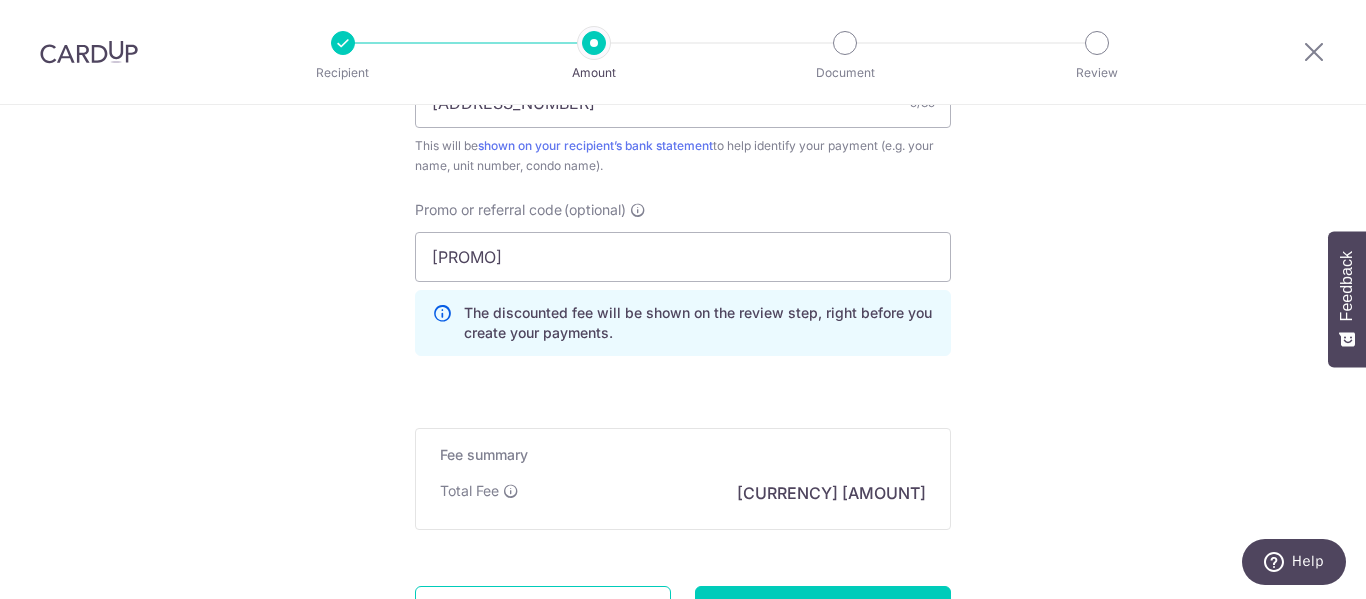 click on "Tell us more about your payment
Enter payment amount
SGD
972.00
972.00
Select Card
**** 0050
Add credit card
Your Cards
**** 0050
Secure 256-bit SSL
Text
New card details
Card
Secure 256-bit SSL" at bounding box center [683, -205] 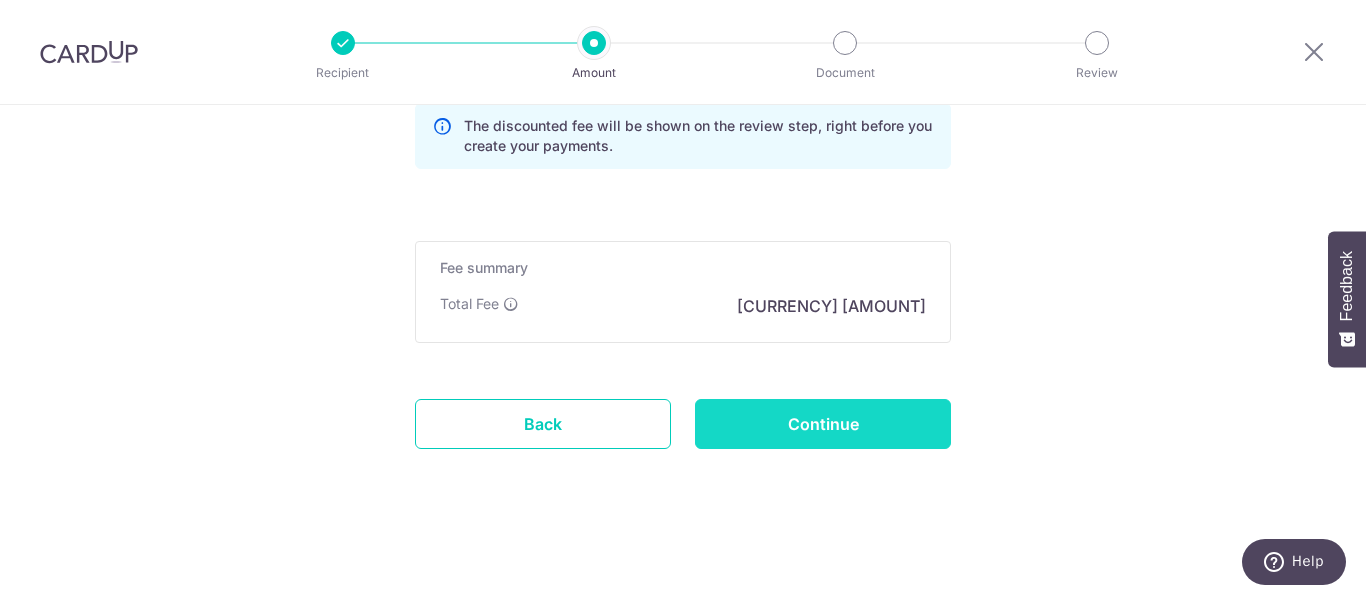 click on "Continue" at bounding box center (823, 424) 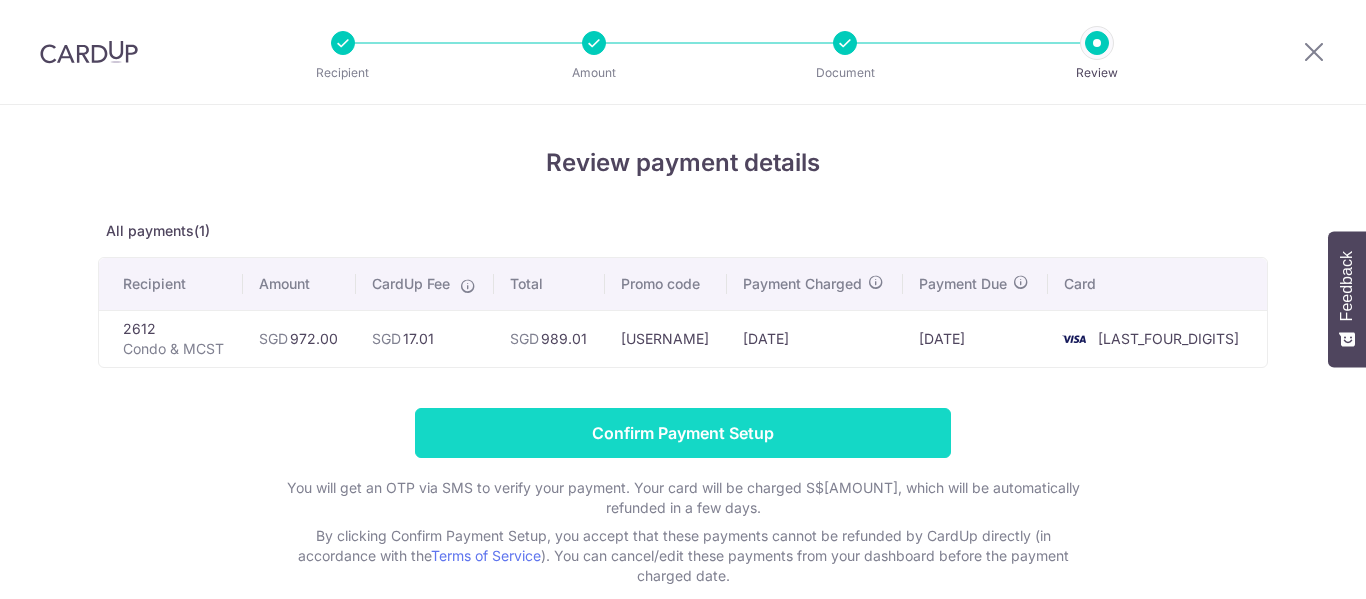 scroll, scrollTop: 0, scrollLeft: 0, axis: both 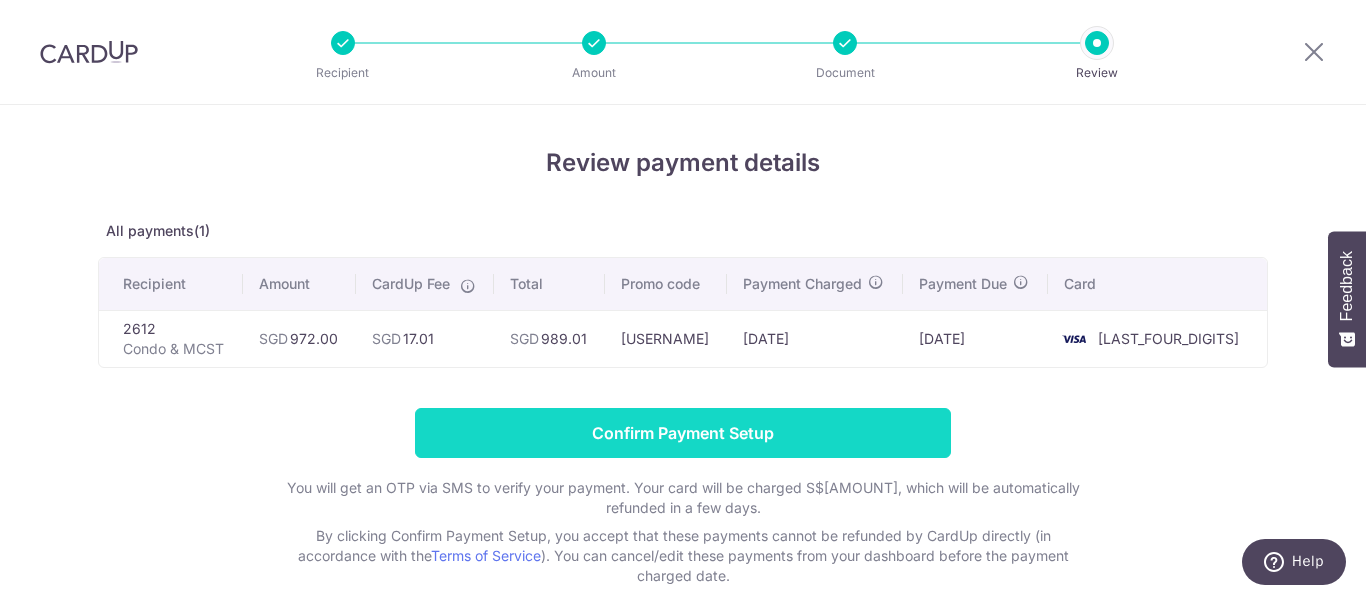 click on "Confirm Payment Setup" at bounding box center [683, 433] 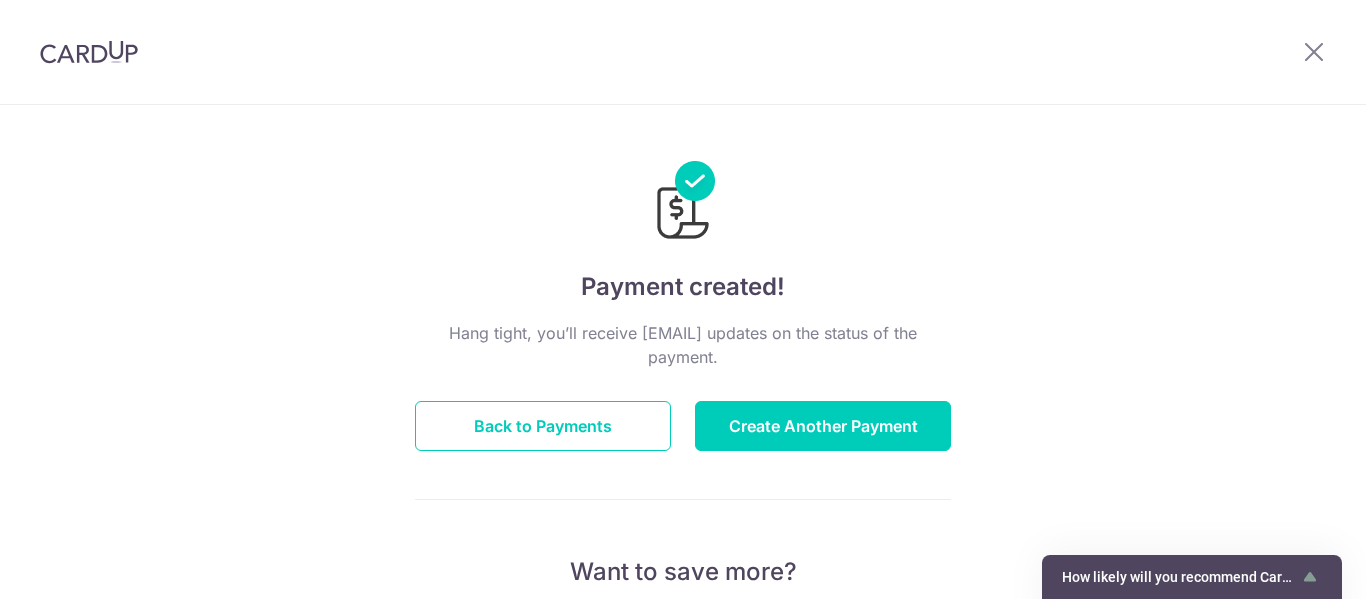 scroll, scrollTop: 0, scrollLeft: 0, axis: both 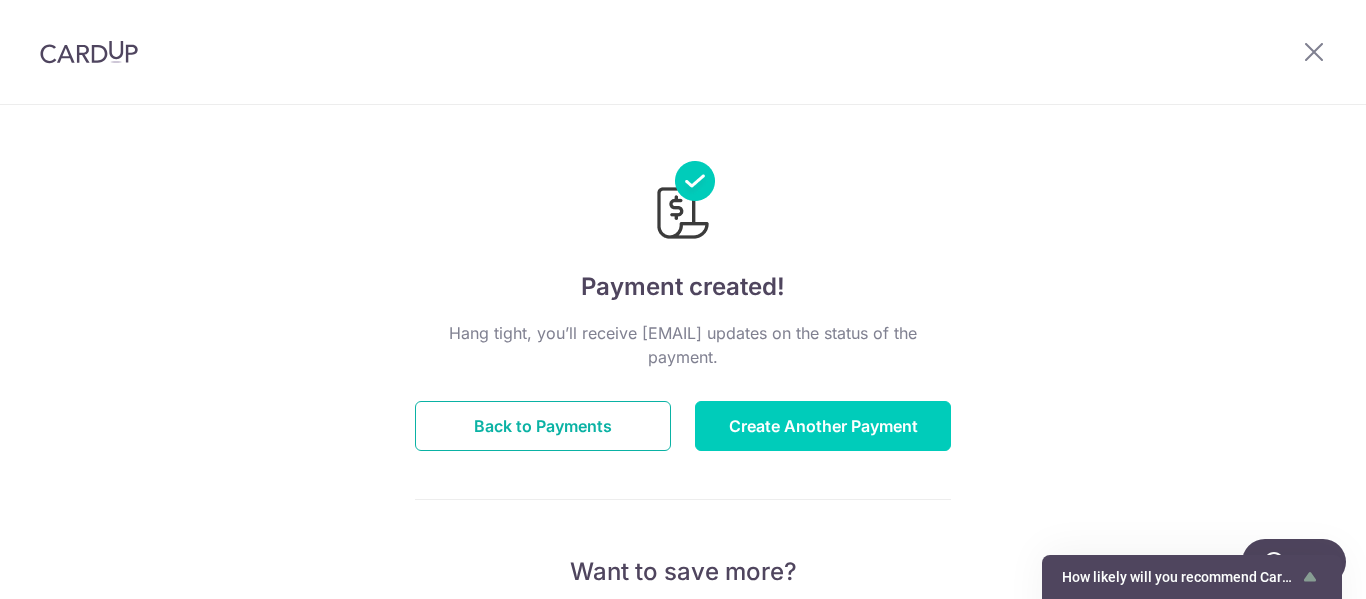 click on "Back to Payments" at bounding box center [543, 426] 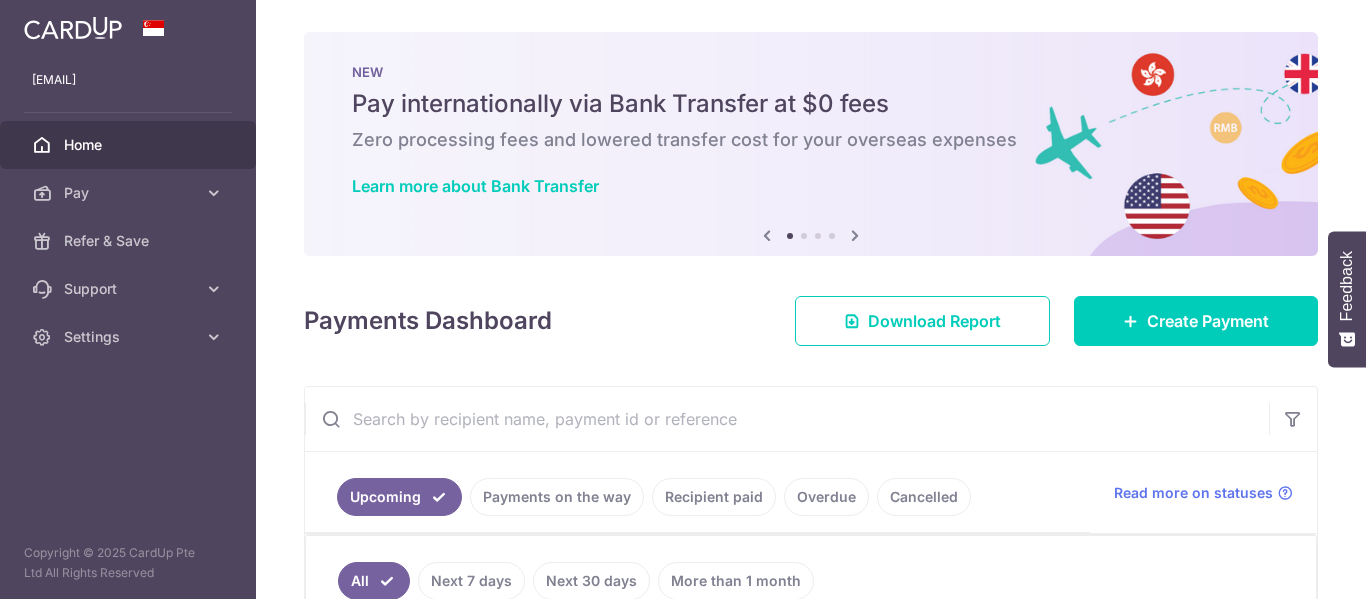 scroll, scrollTop: 0, scrollLeft: 0, axis: both 